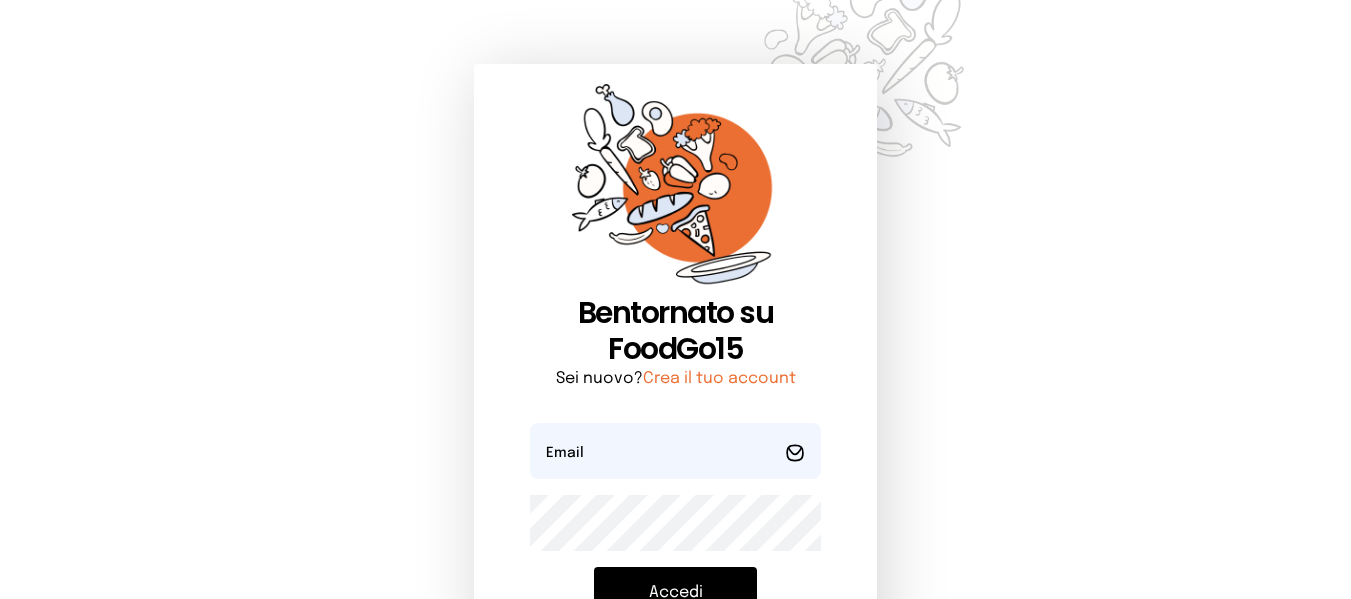 scroll, scrollTop: 0, scrollLeft: 0, axis: both 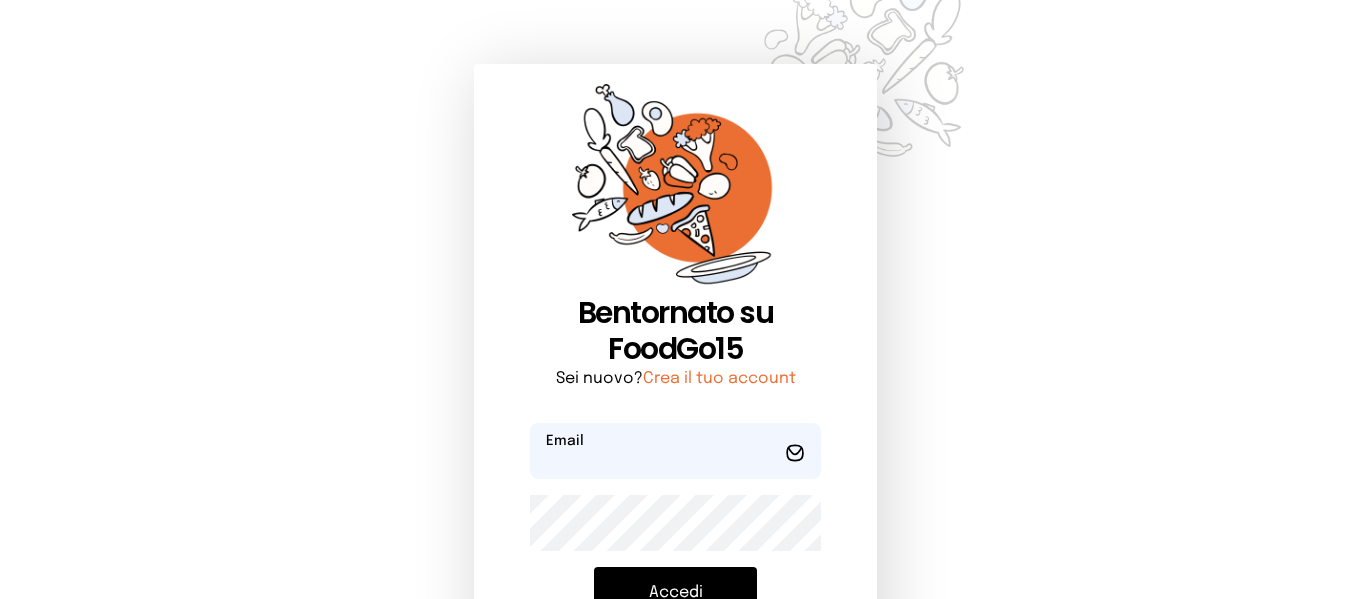 type on "**********" 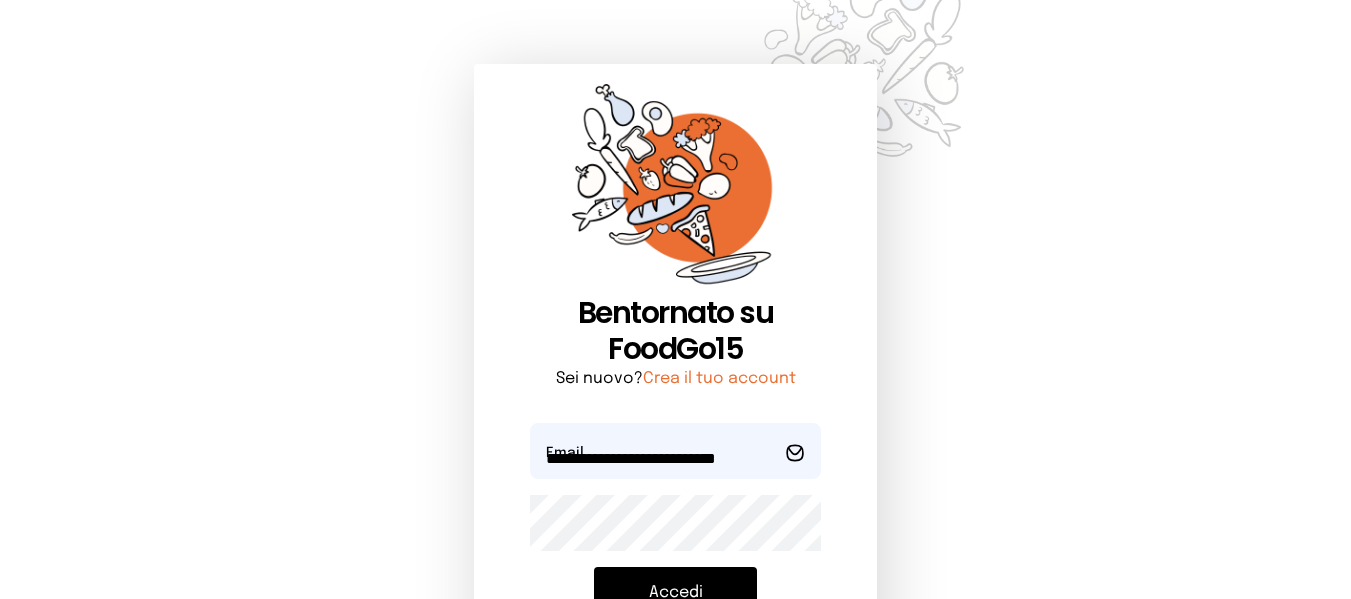 click on "**********" at bounding box center (675, 573) 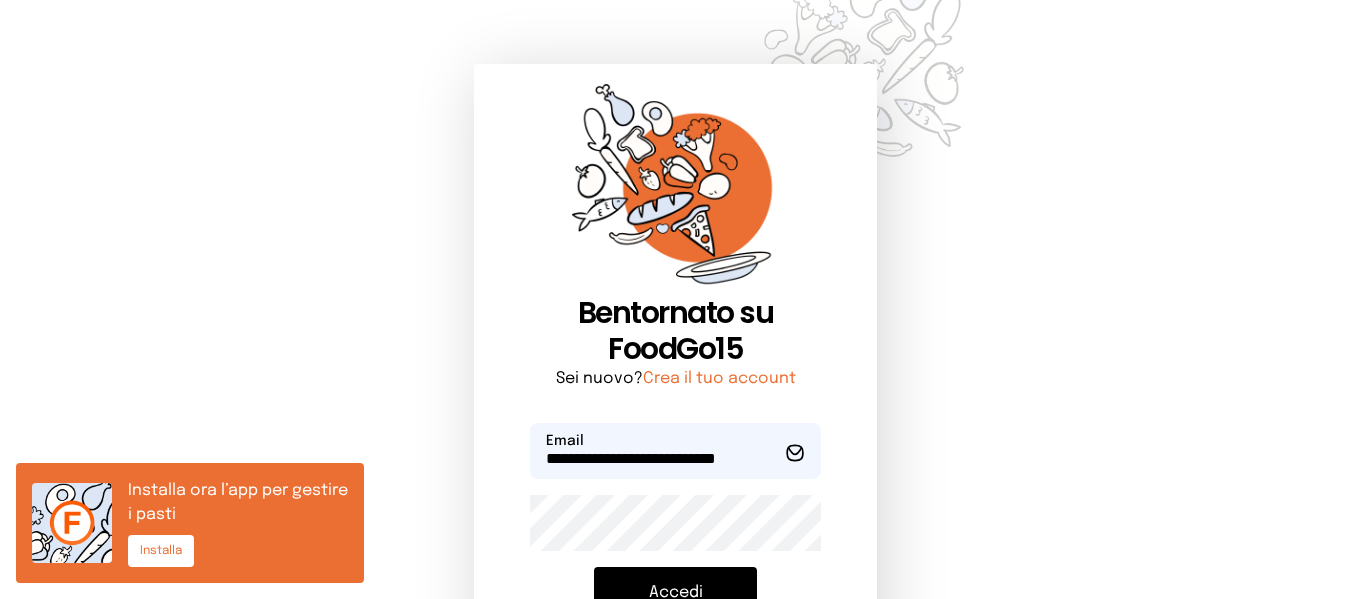 click on "Accedi" at bounding box center (675, 593) 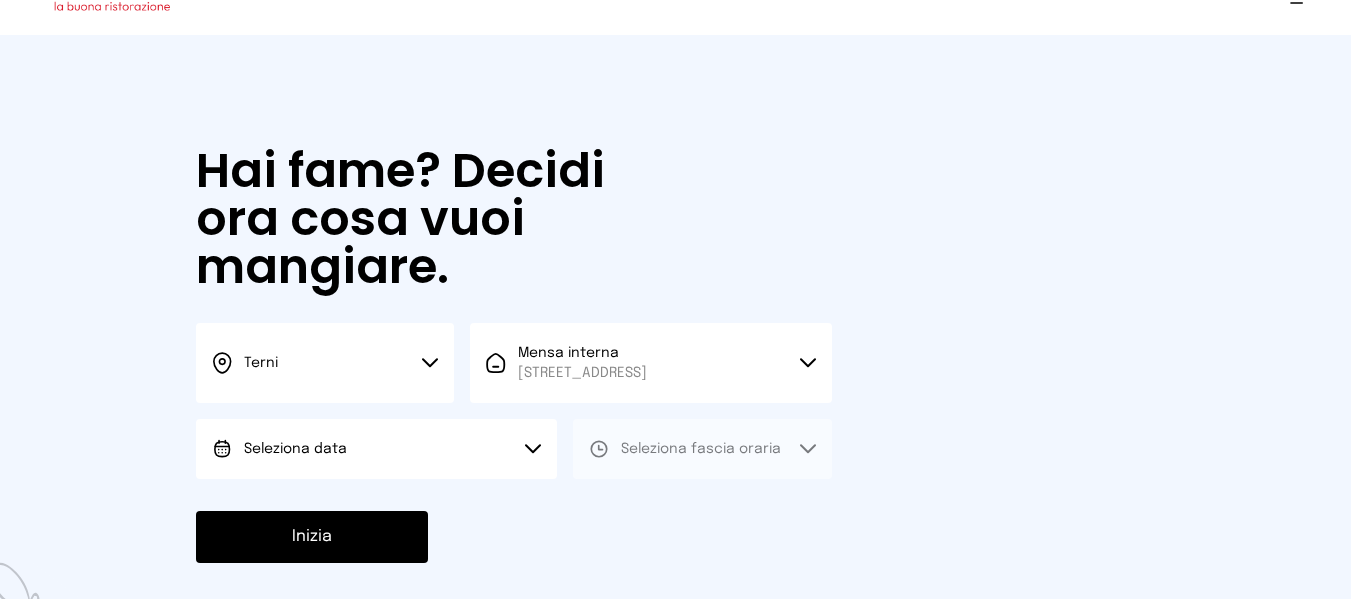 scroll, scrollTop: 100, scrollLeft: 0, axis: vertical 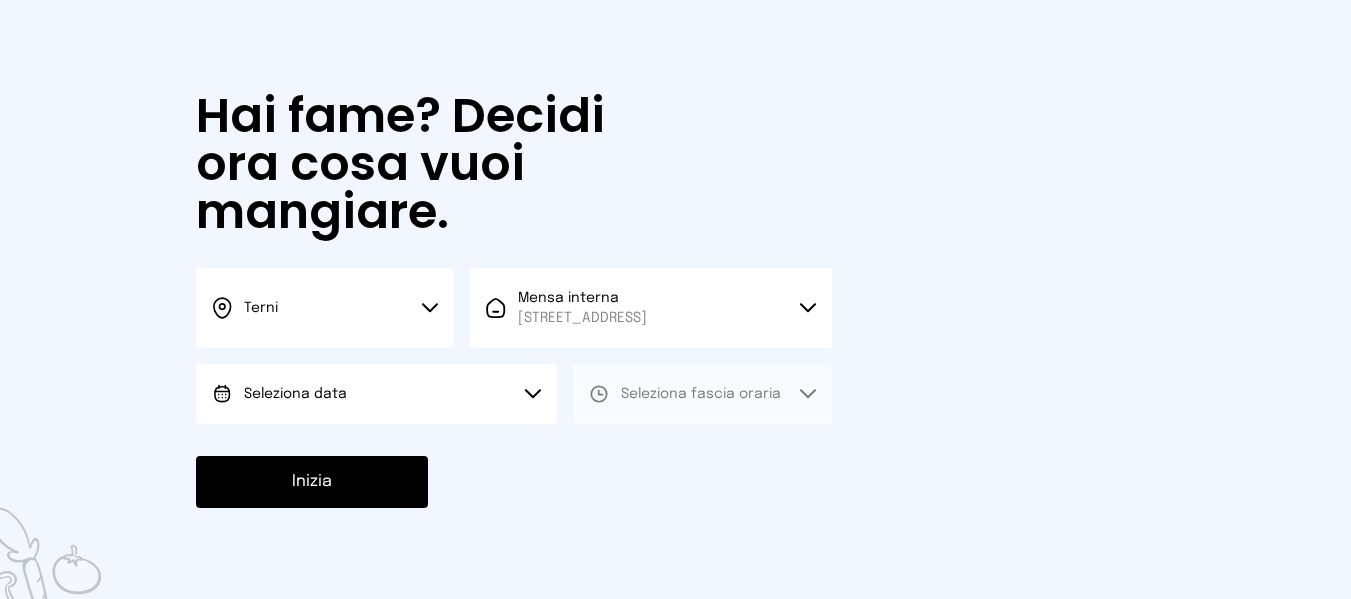 click on "Seleziona data" at bounding box center (376, 394) 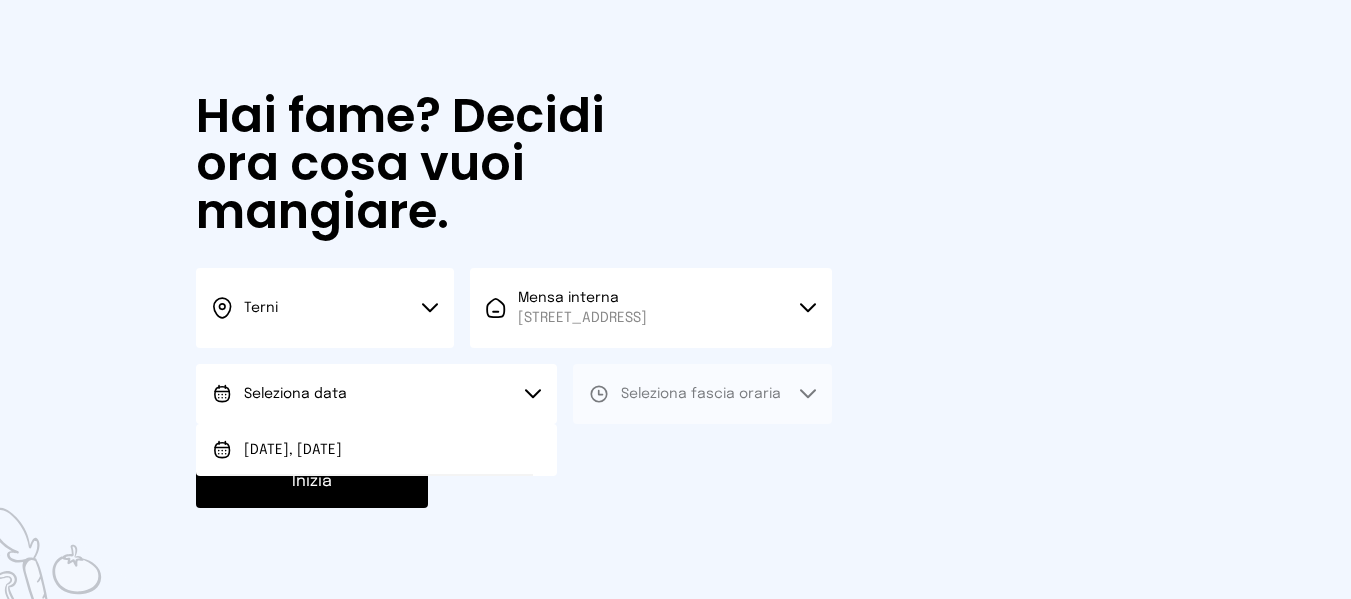 click on "[DATE], [DATE]" at bounding box center [376, 450] 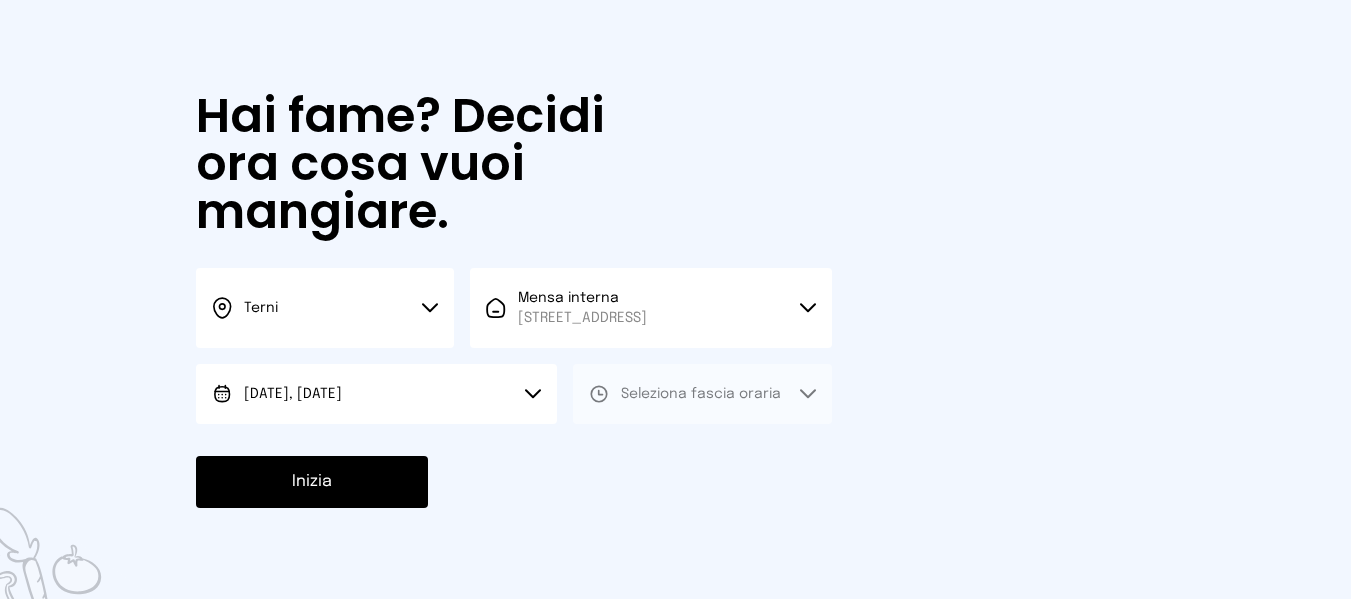 click on "Seleziona fascia oraria" at bounding box center [702, 394] 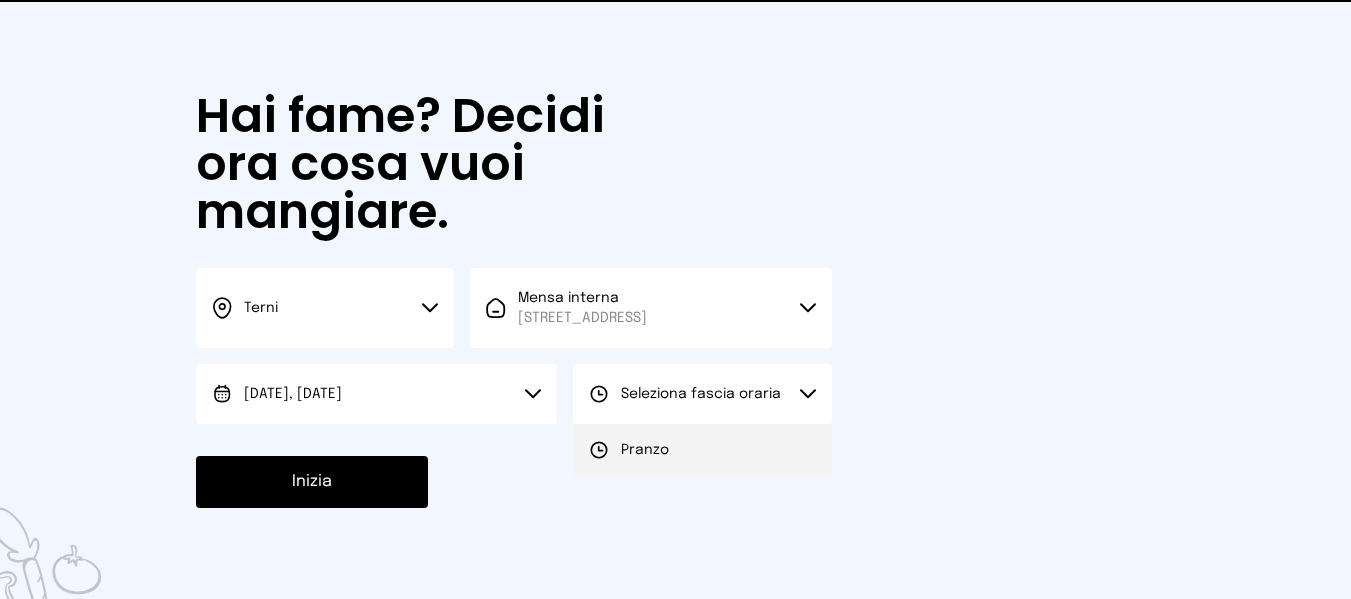 click on "Pranzo" at bounding box center [645, 450] 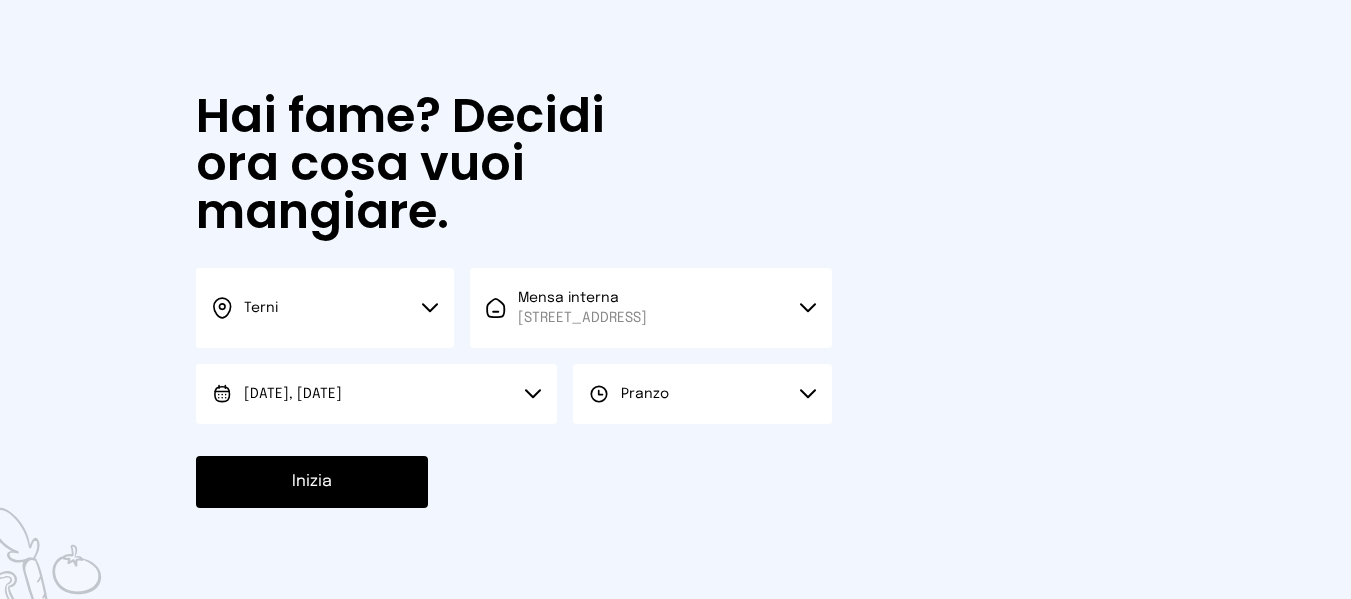 click on "Inizia" at bounding box center (312, 482) 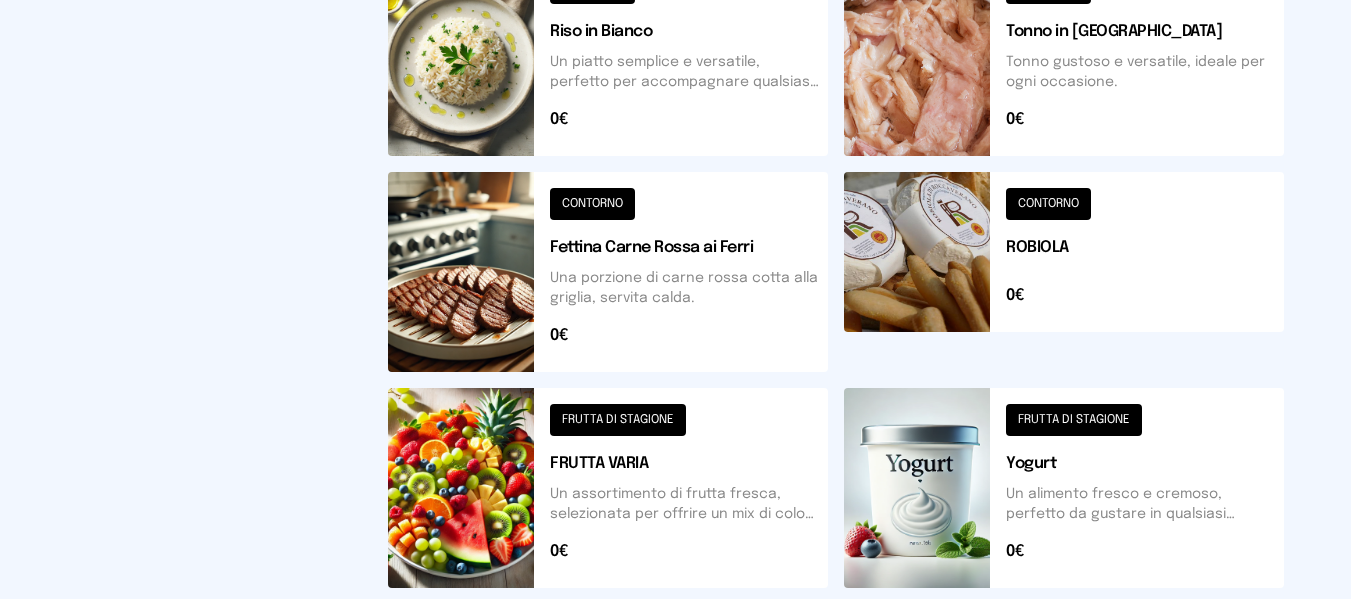 scroll, scrollTop: 1000, scrollLeft: 0, axis: vertical 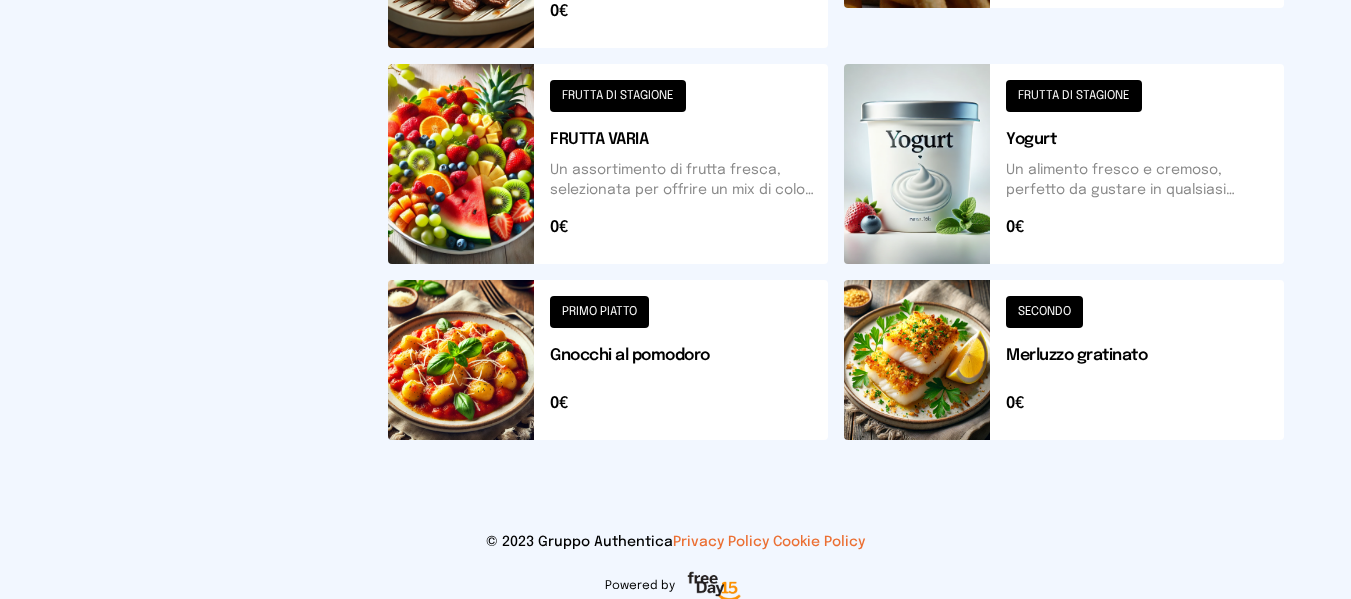 click at bounding box center (608, 360) 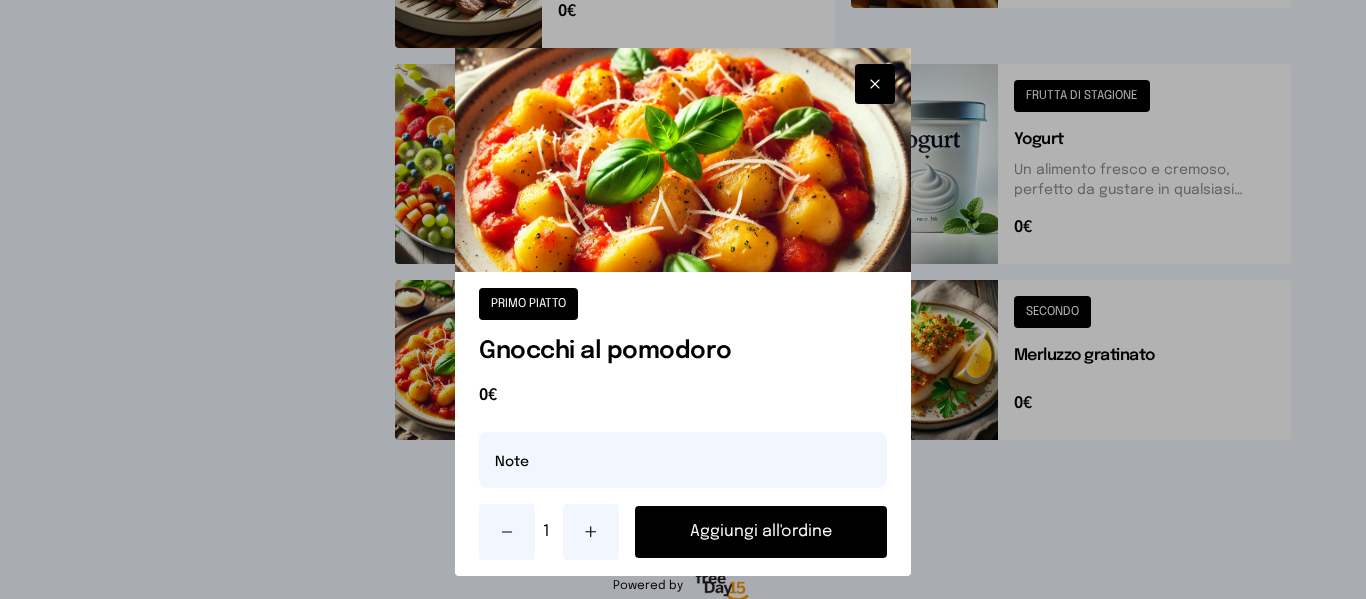 click on "Aggiungi all'ordine" at bounding box center [760, 532] 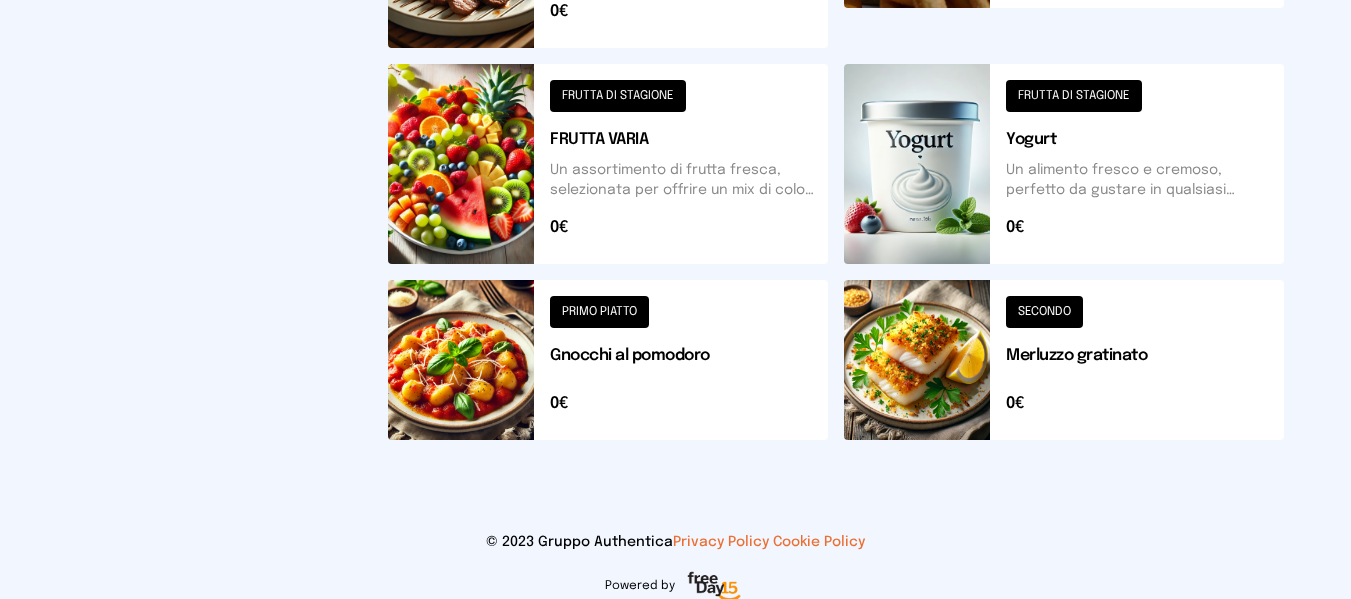 click at bounding box center [1064, 360] 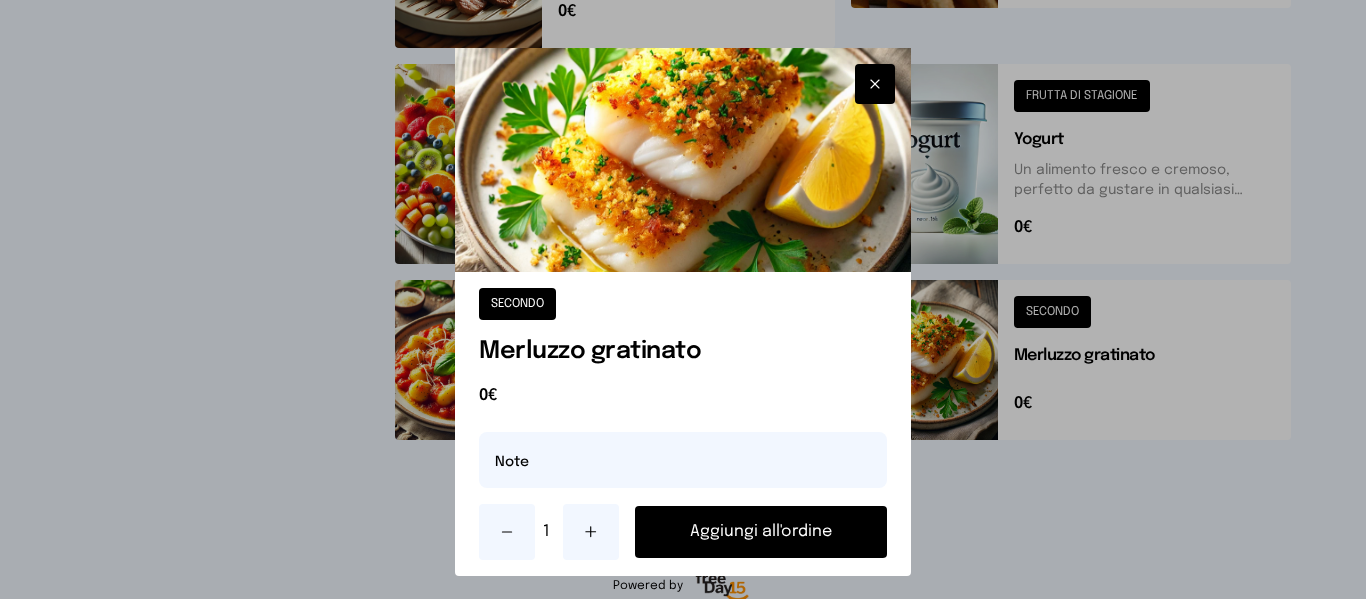 click on "Aggiungi all'ordine" at bounding box center [760, 532] 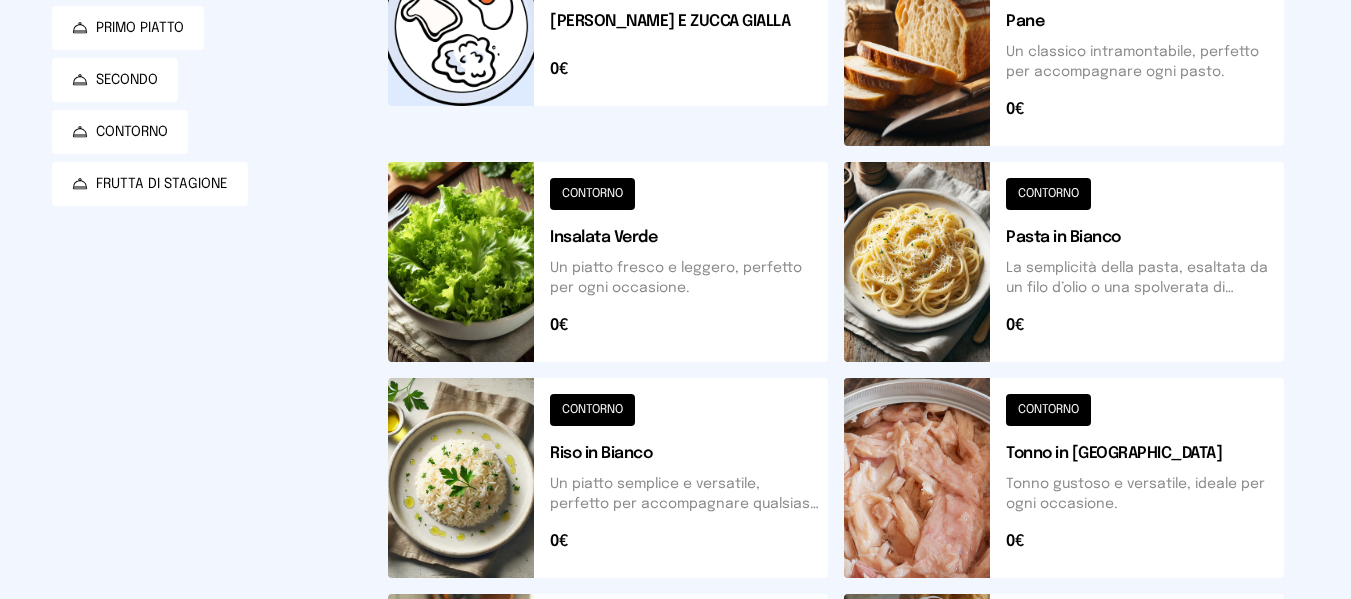 scroll, scrollTop: 0, scrollLeft: 0, axis: both 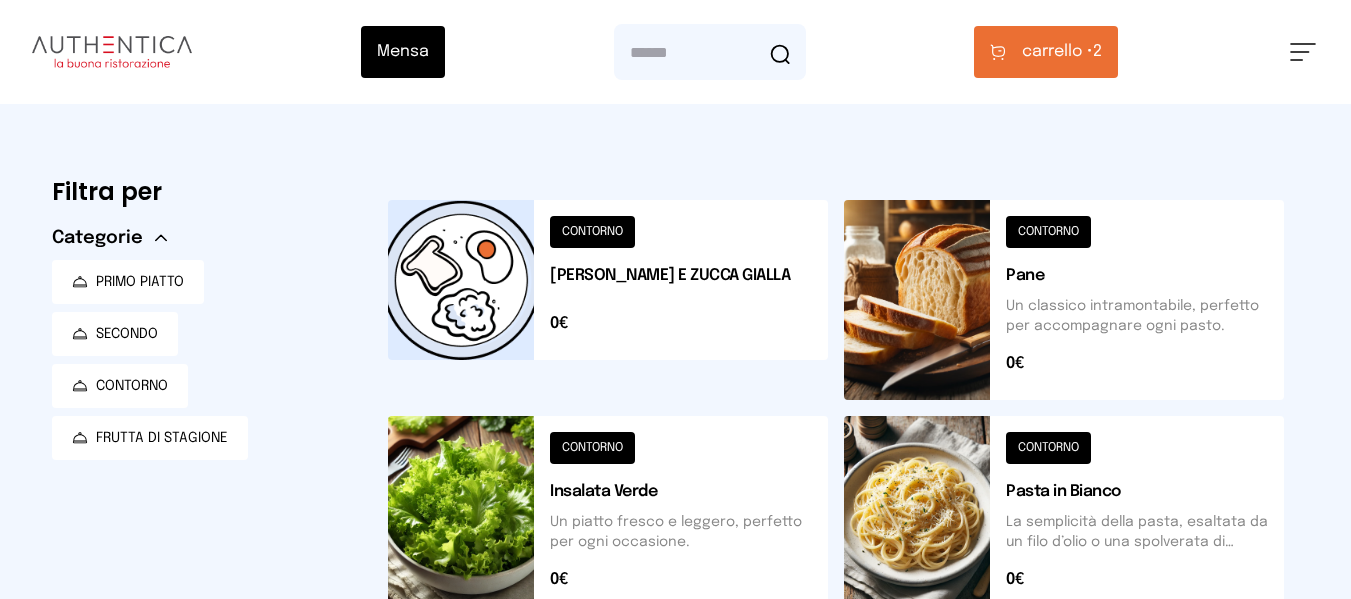click on "carrello •" at bounding box center [1057, 52] 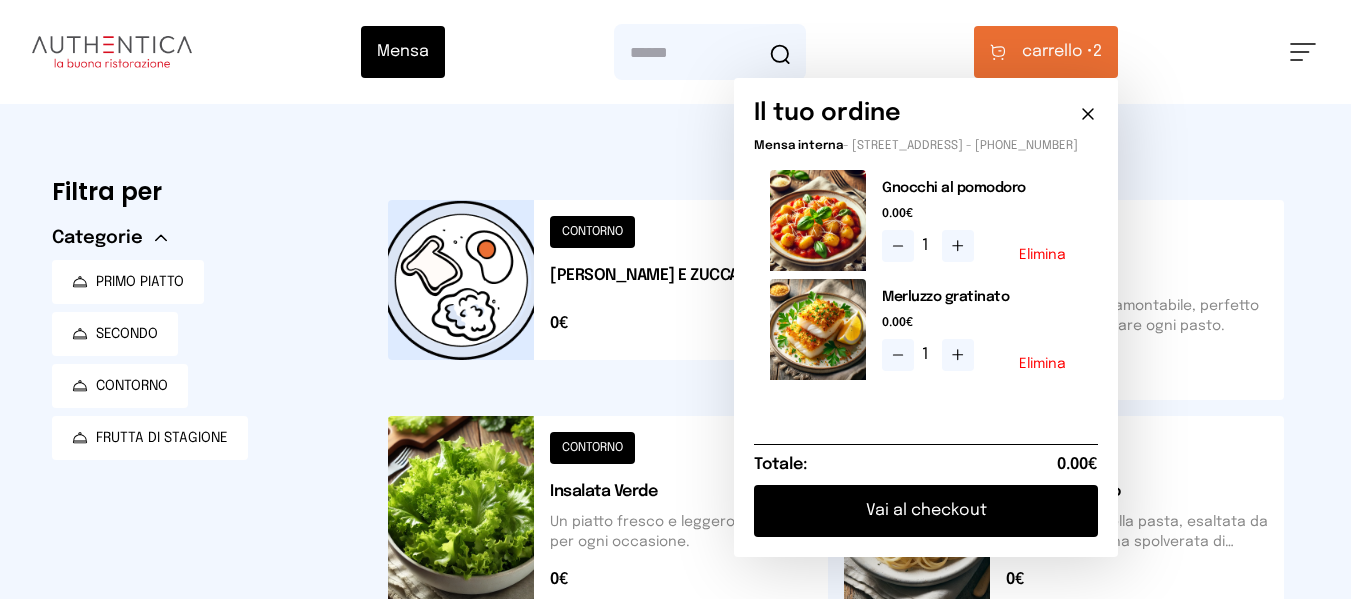 click on "Vai al checkout" at bounding box center [926, 511] 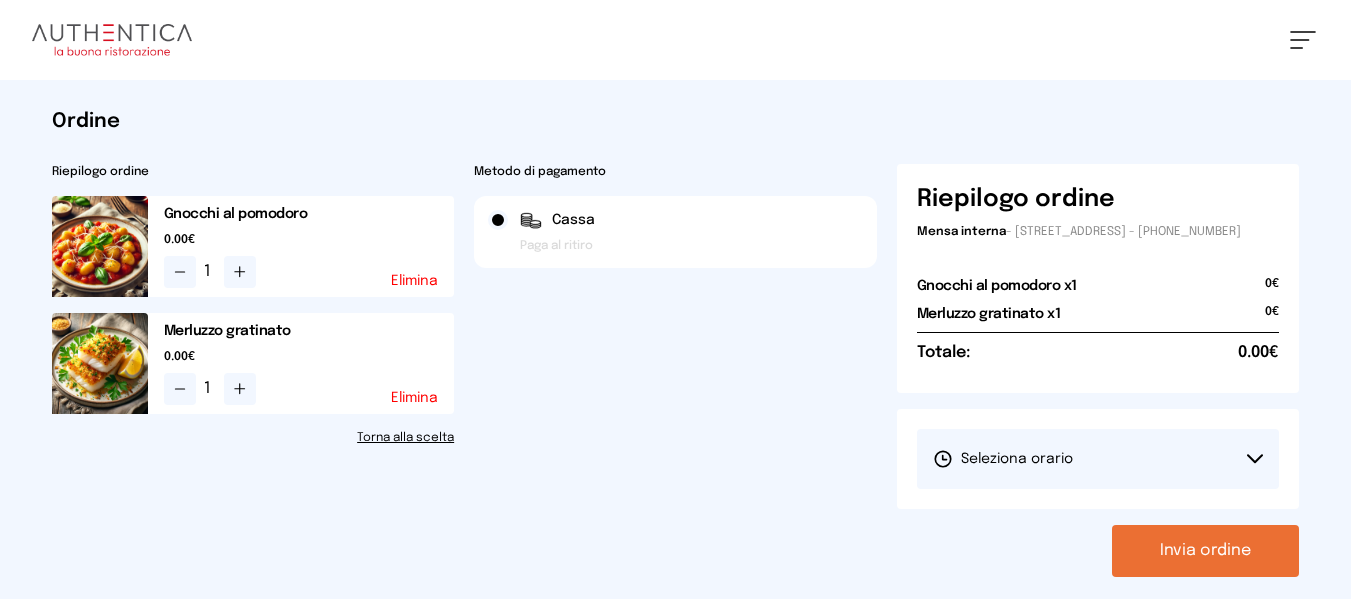 click on "Seleziona orario" at bounding box center (1003, 459) 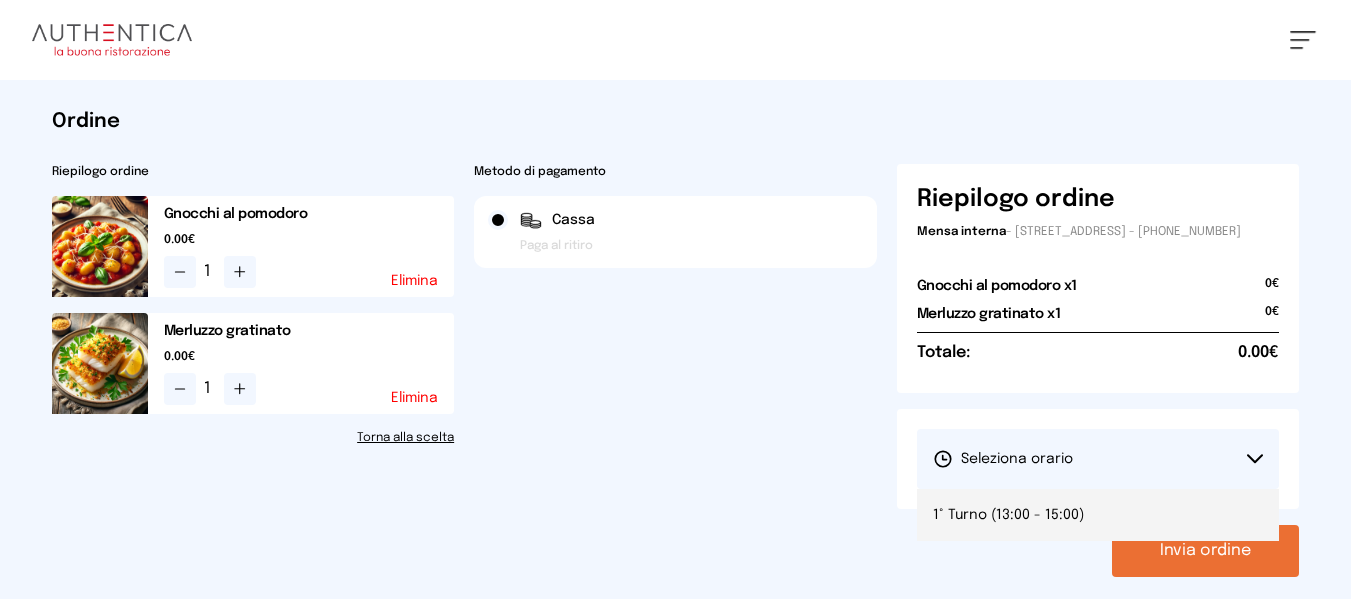 click on "1° Turno (13:00 -
15:00)" at bounding box center [1008, 515] 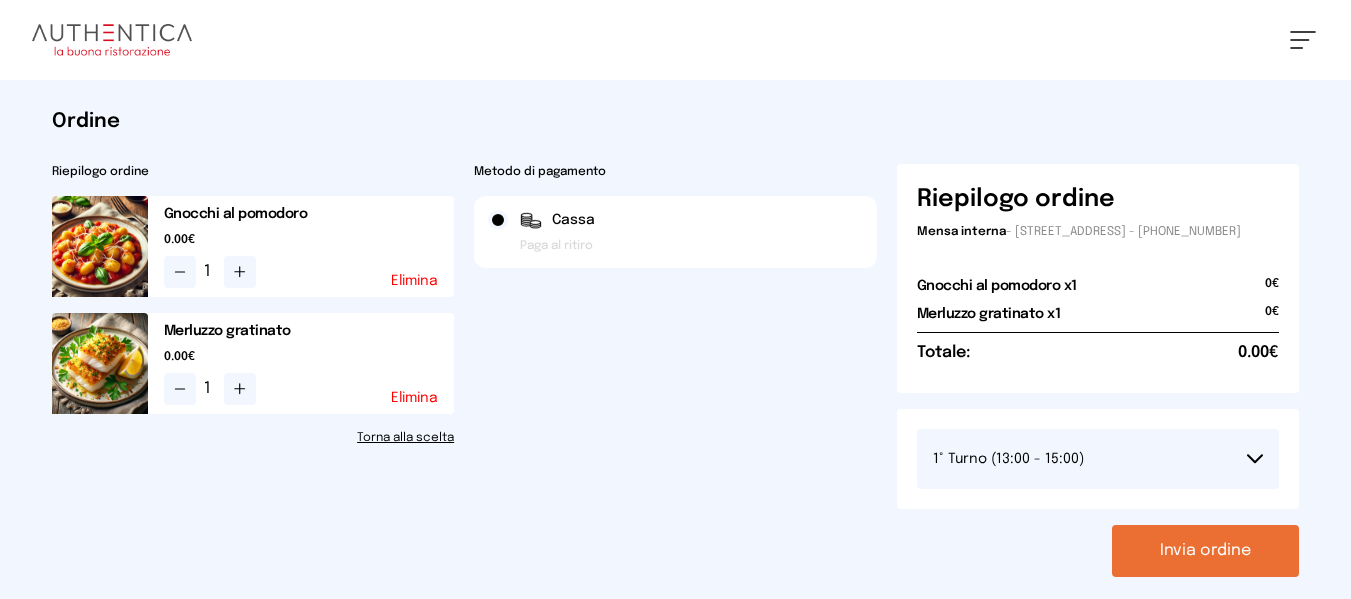 click on "Invia ordine" at bounding box center [1205, 551] 